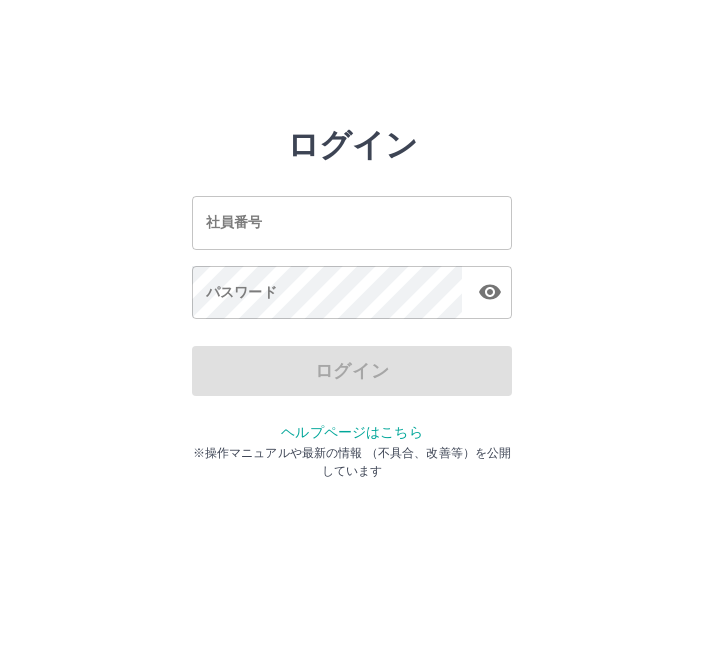 scroll, scrollTop: 0, scrollLeft: 0, axis: both 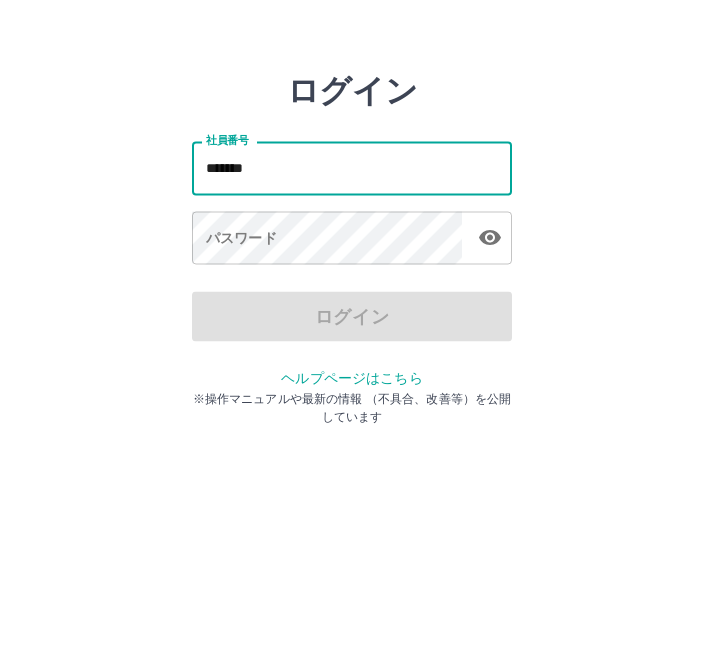 click on "パスワード パスワード" at bounding box center (352, 294) 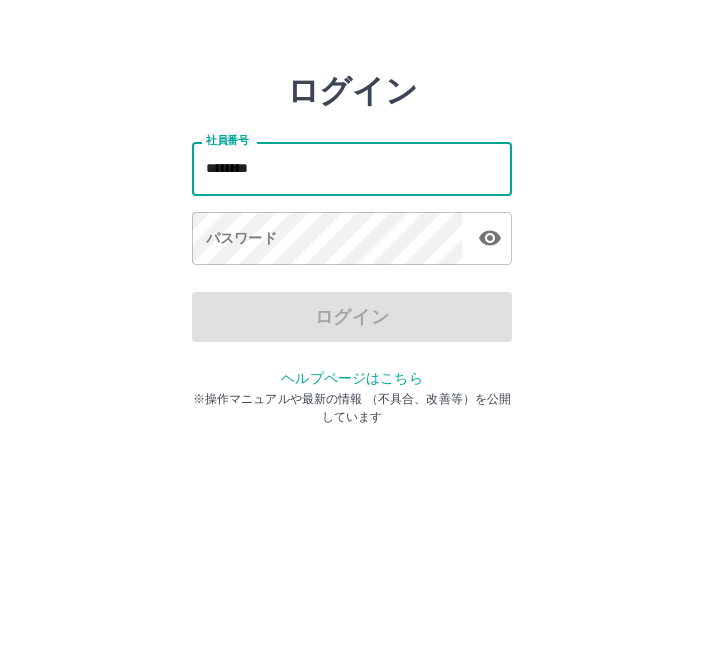 type on "*******" 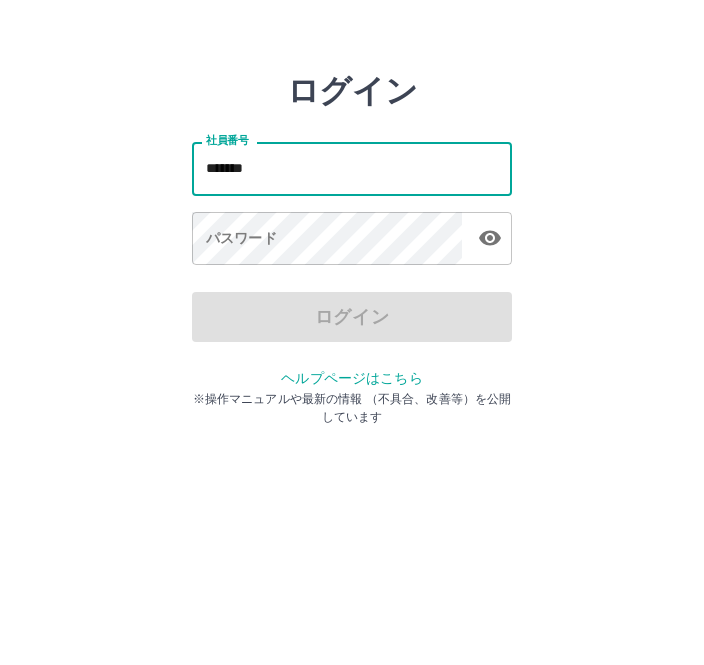 click on "パスワード パスワード" at bounding box center [352, 294] 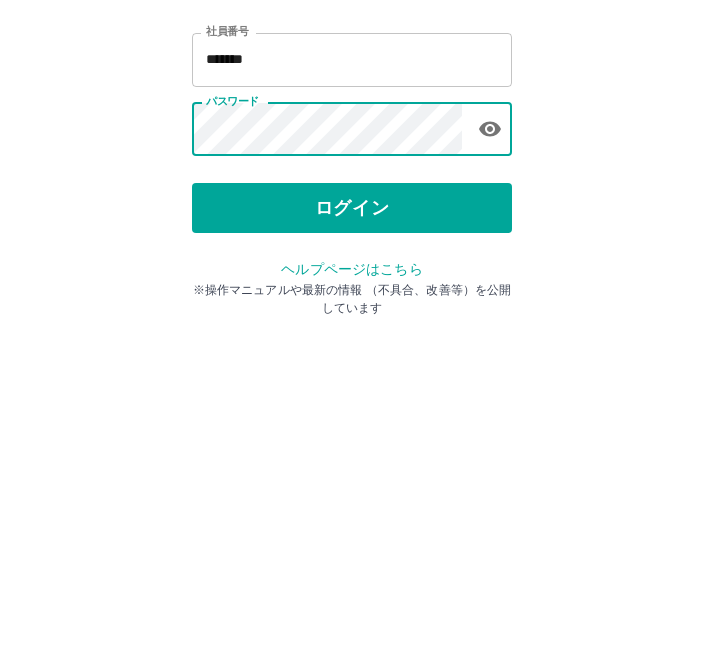 click on "ログイン" at bounding box center [352, 371] 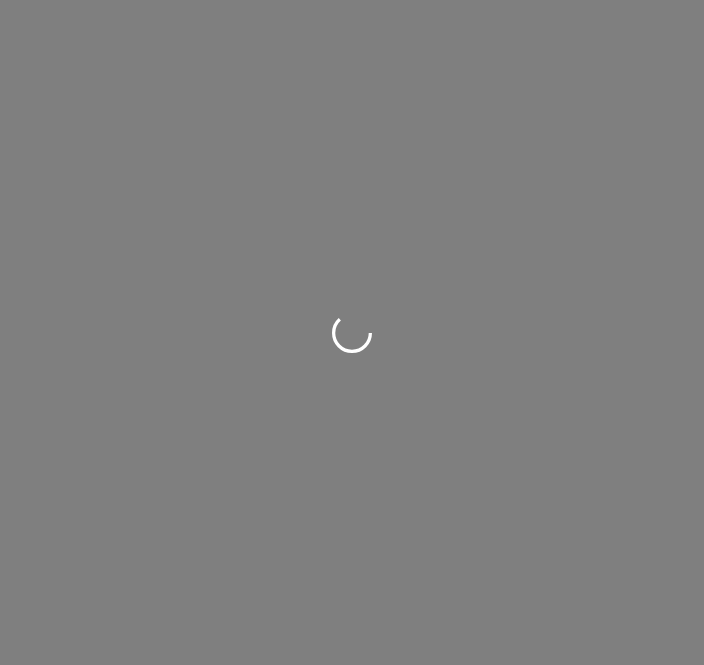 scroll, scrollTop: 0, scrollLeft: 0, axis: both 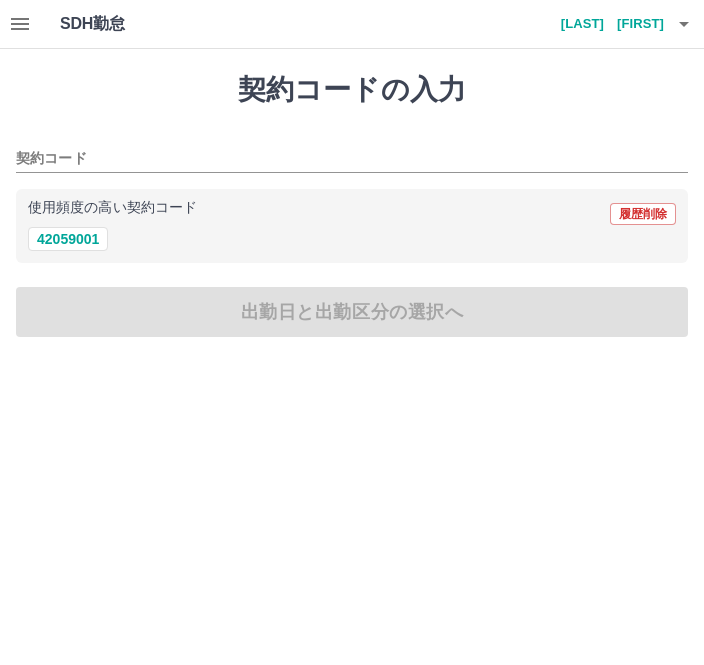 click on "42059001" at bounding box center (68, 239) 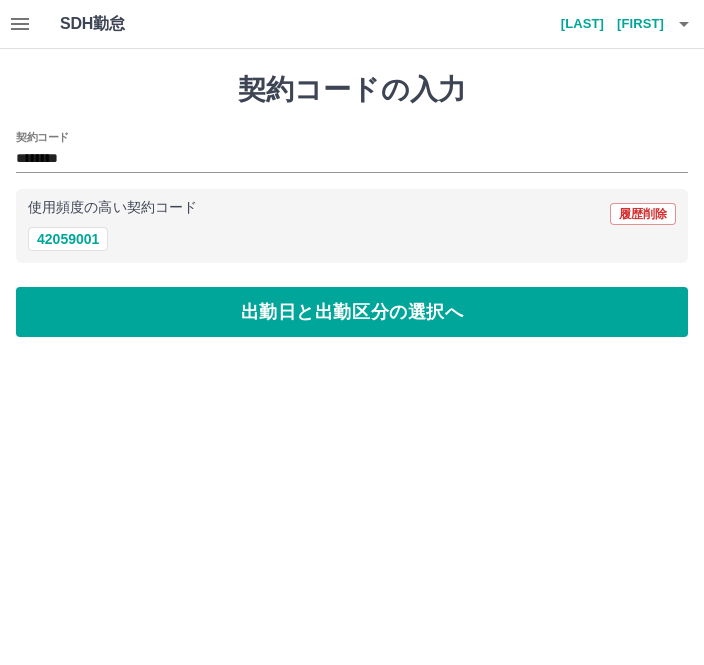 click on "42059001" at bounding box center [68, 239] 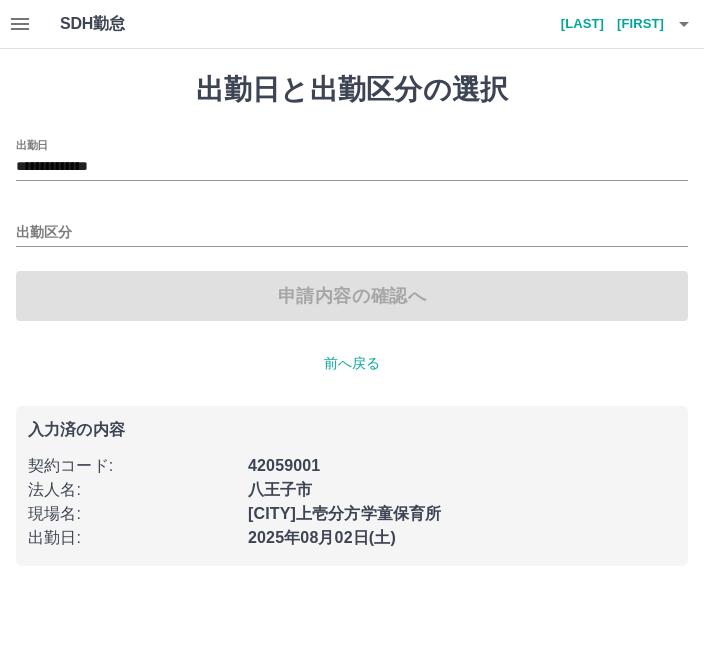 click on "出勤区分" at bounding box center [352, 233] 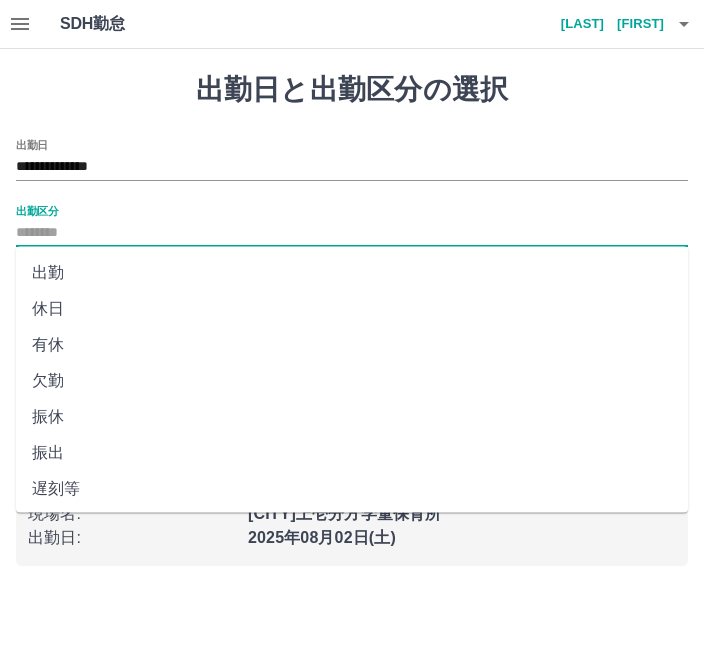 click on "出勤" at bounding box center [352, 273] 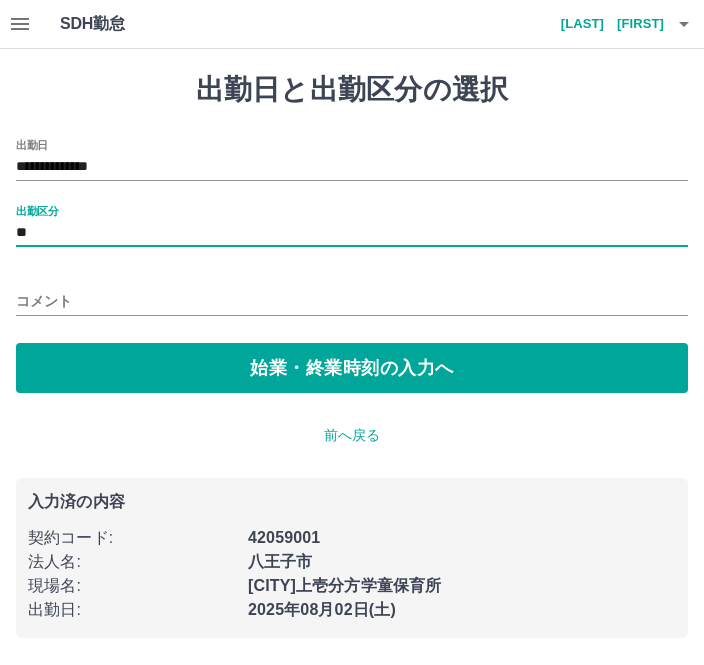 click on "始業・終業時刻の入力へ" at bounding box center (352, 368) 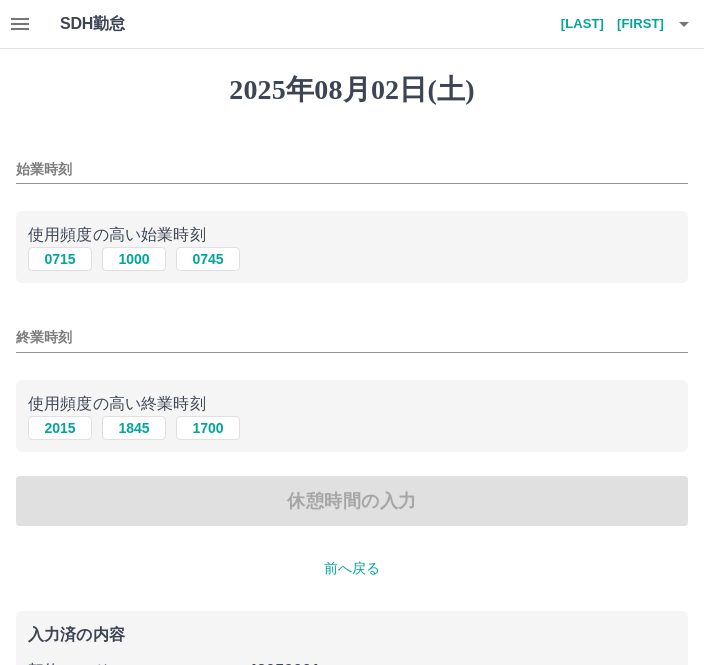 click on "始業時刻" at bounding box center (352, 169) 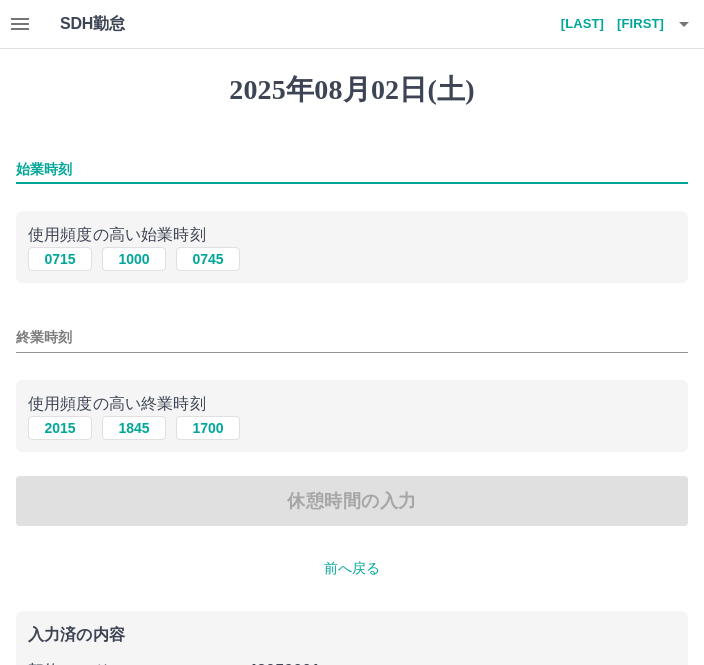 type on "*" 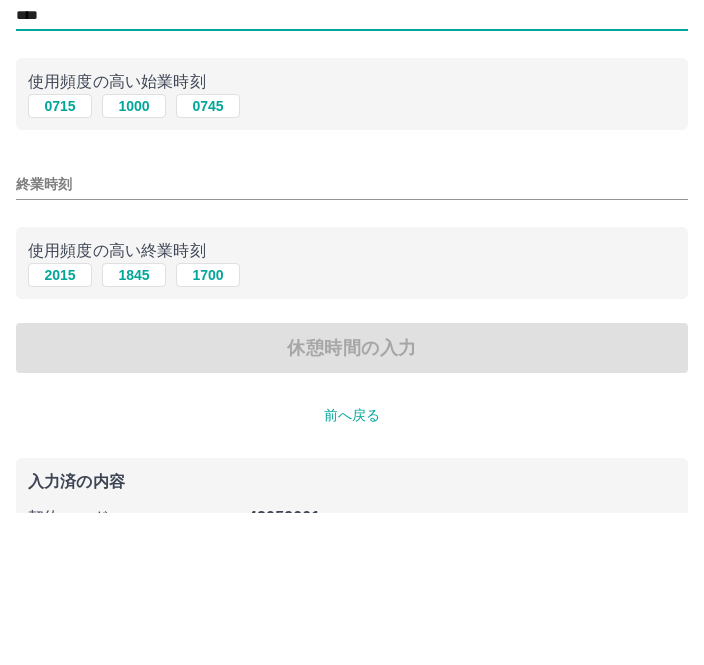 type on "****" 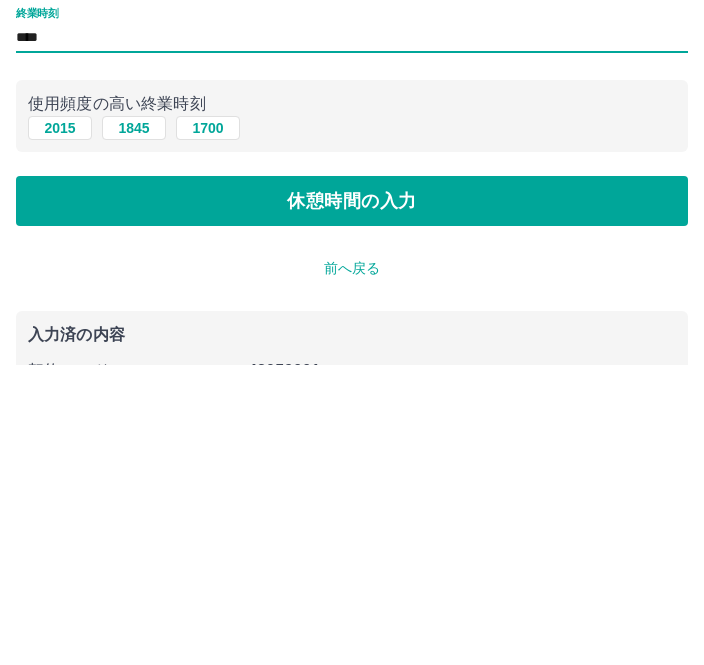 type on "****" 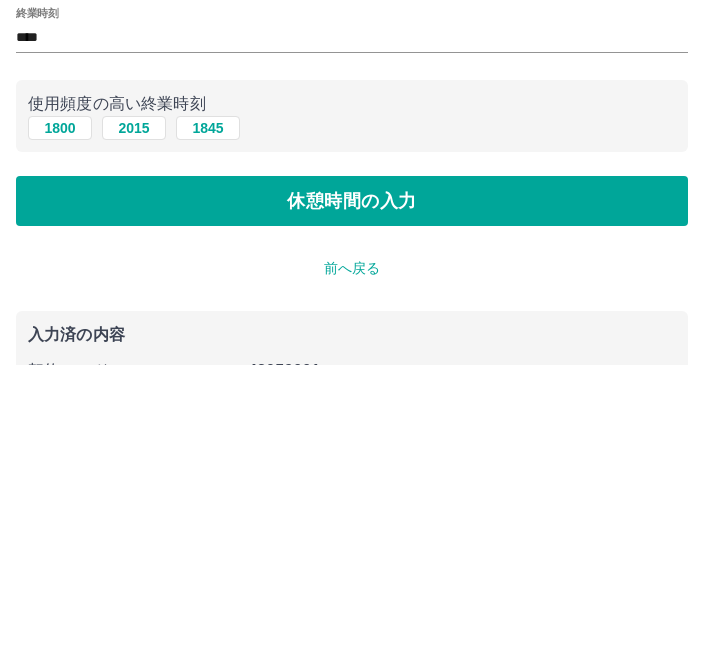 scroll, scrollTop: 156, scrollLeft: 0, axis: vertical 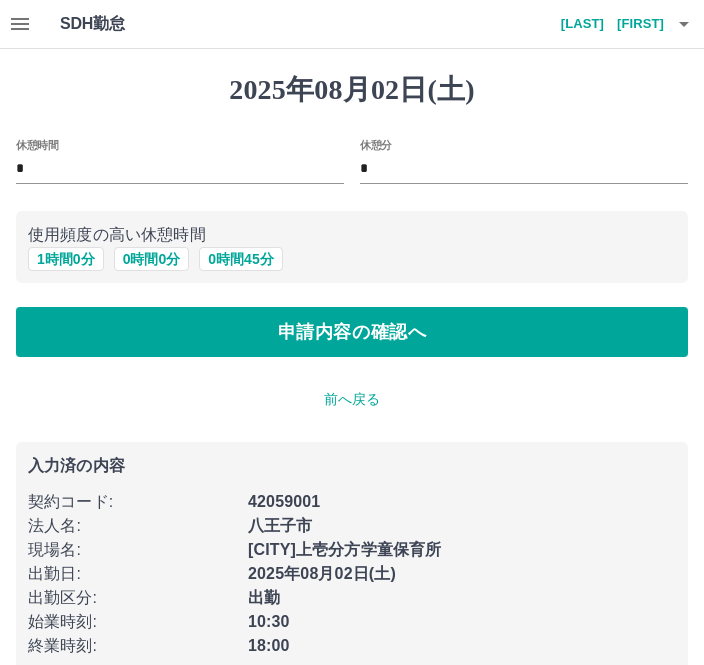 click on "0 時間 45 分" at bounding box center (240, 259) 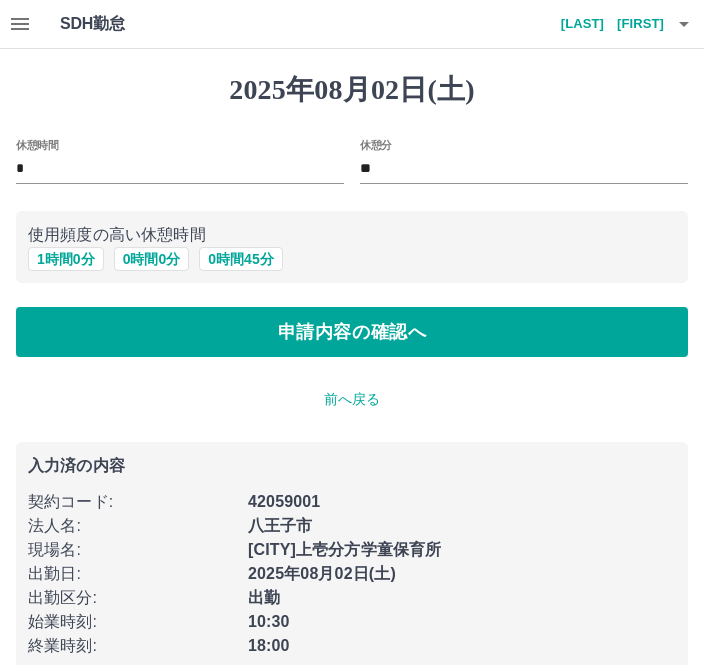click on "申請内容の確認へ" at bounding box center [352, 332] 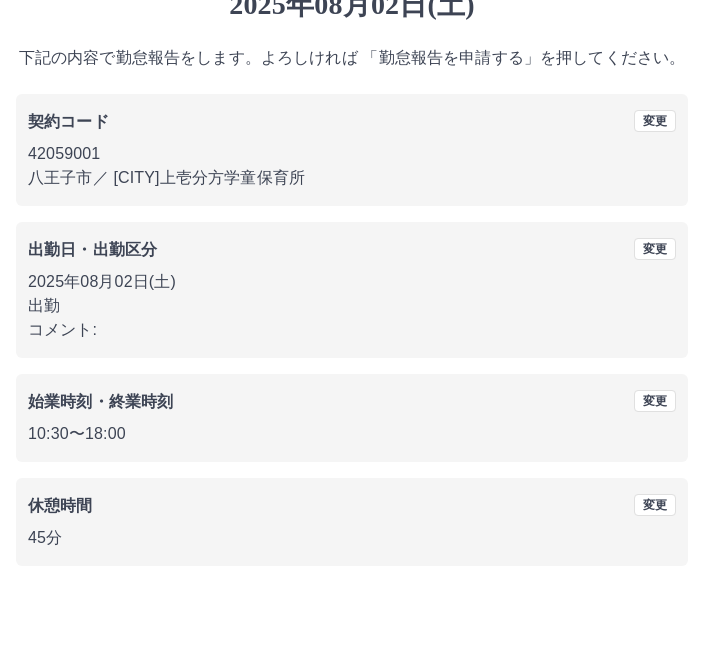 scroll, scrollTop: 83, scrollLeft: 0, axis: vertical 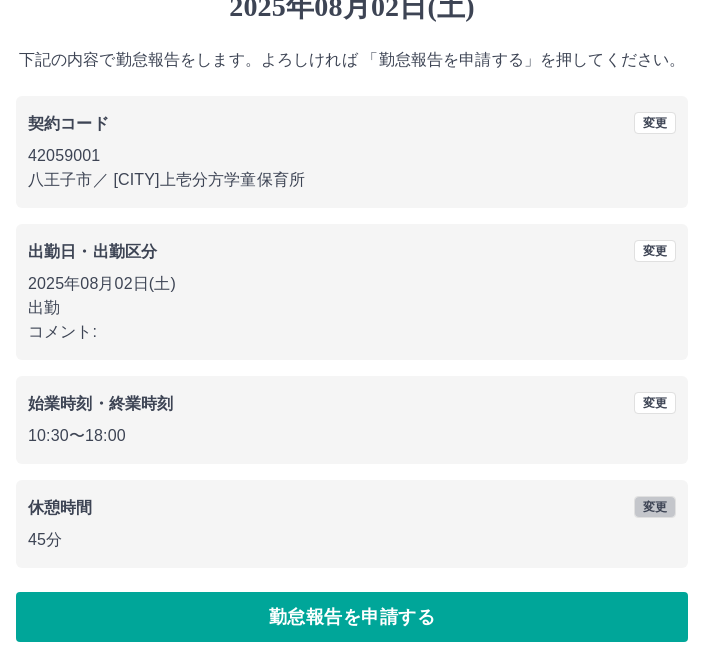 click on "変更" at bounding box center (655, 507) 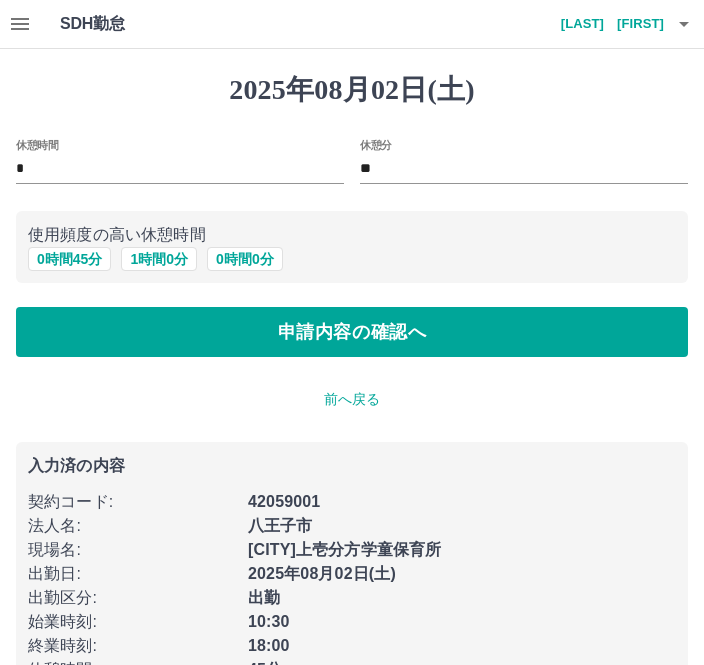 click on "休憩時間 * 休憩分 ** 使用頻度の高い休憩時間 0 時間 45 分 1 時間 0 分 0 時間 0 分 申請内容の確認へ" at bounding box center [352, 248] 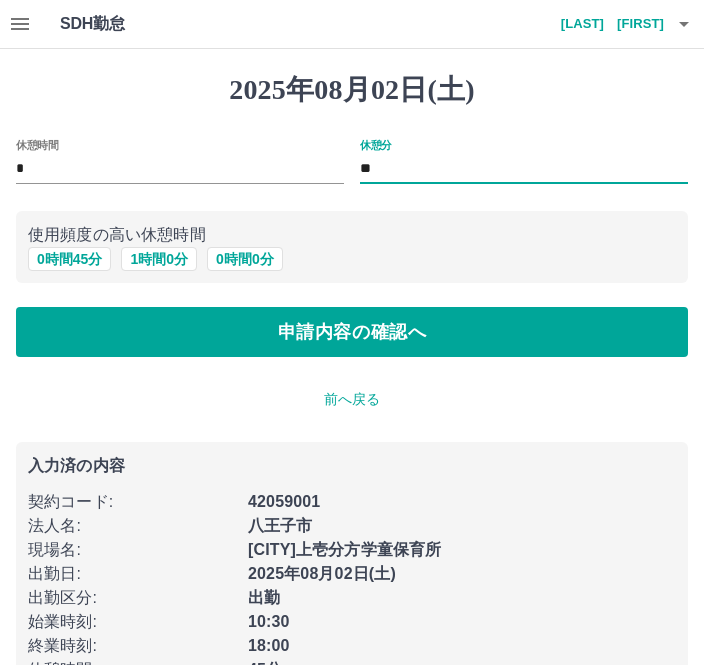 type on "*" 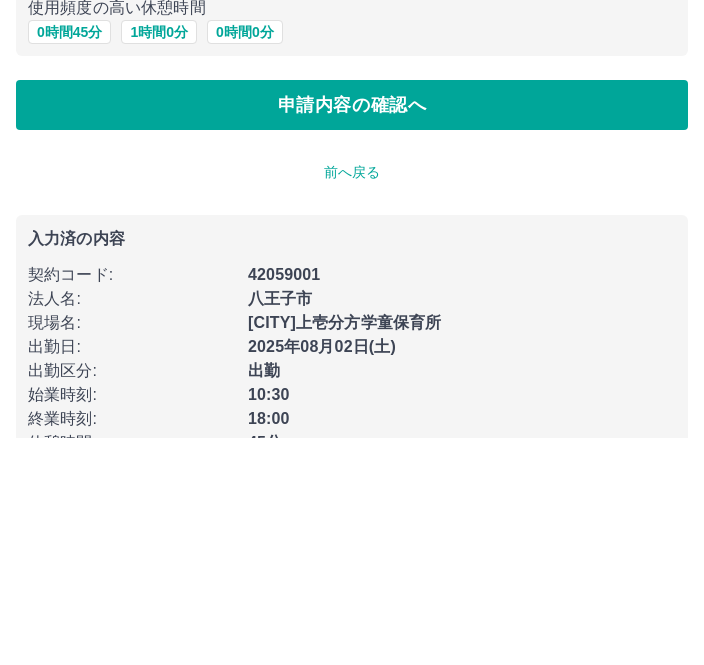 click on "申請内容の確認へ" at bounding box center [352, 332] 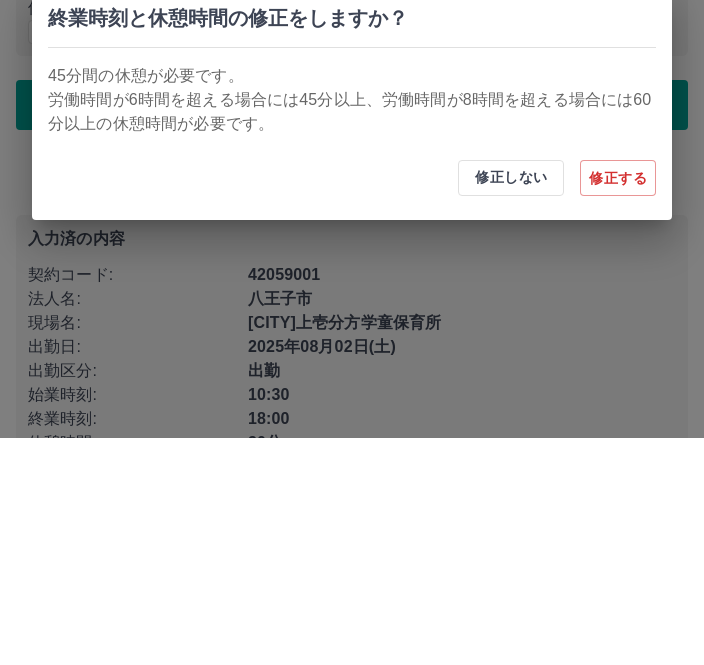 scroll, scrollTop: 58, scrollLeft: 0, axis: vertical 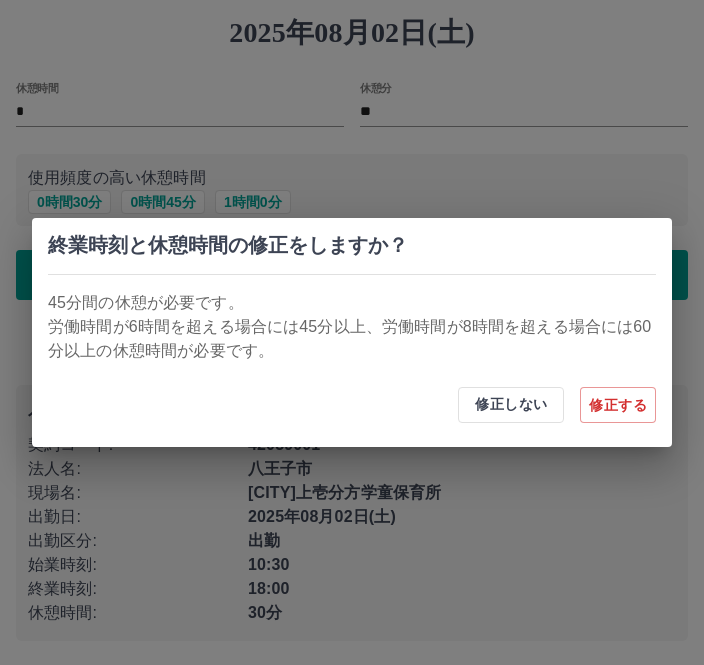 click on "修正する" at bounding box center [618, 405] 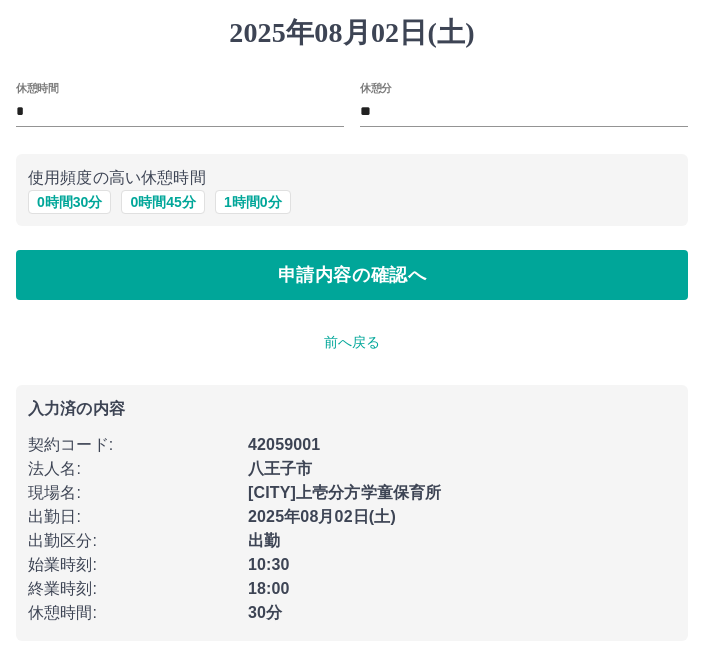click on "修正する" at bounding box center (618, 405) 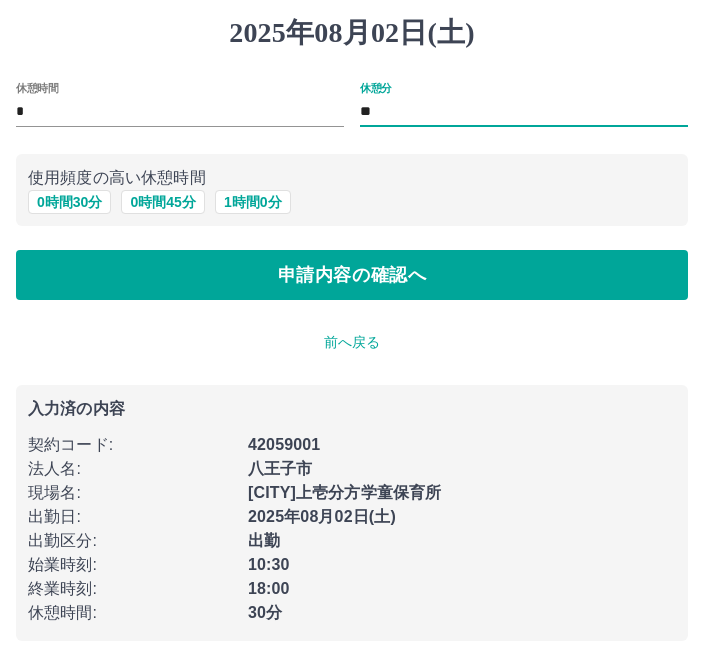 click on "0 時間 45 分" at bounding box center (162, 202) 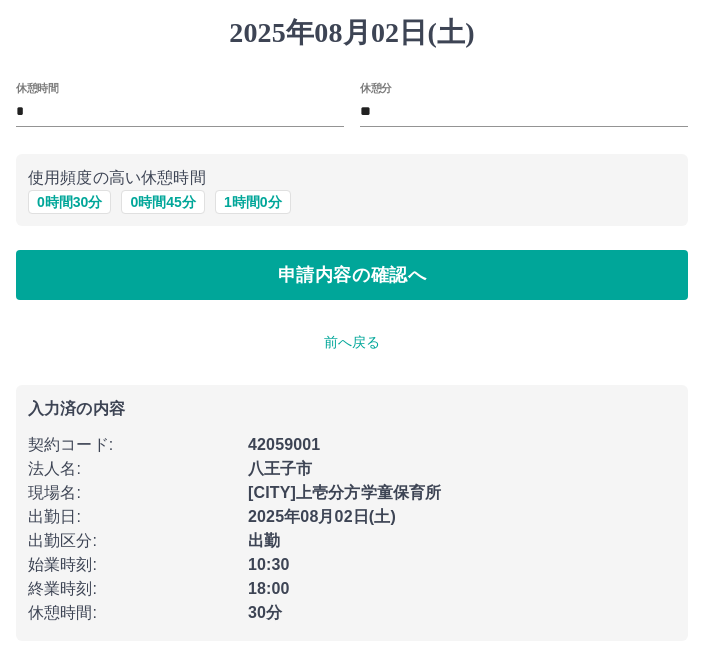 click on "申請内容の確認へ" at bounding box center [352, 275] 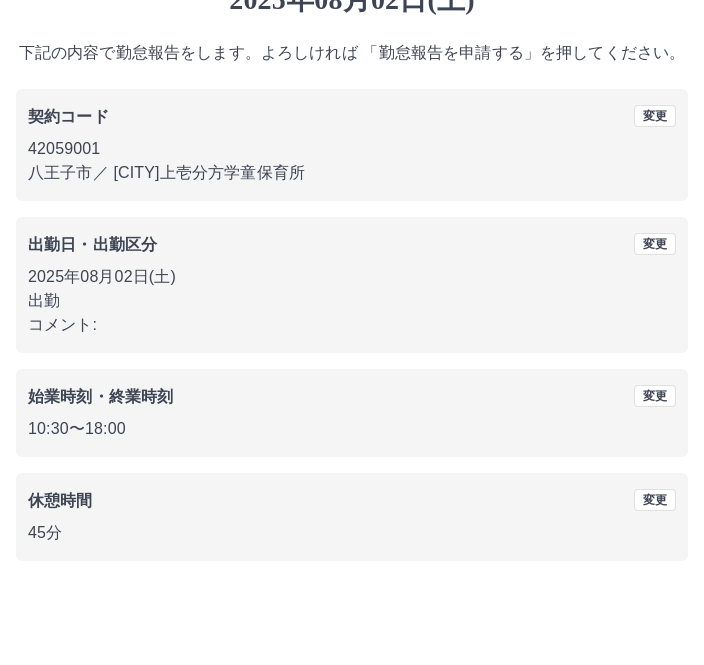 scroll, scrollTop: 83, scrollLeft: 0, axis: vertical 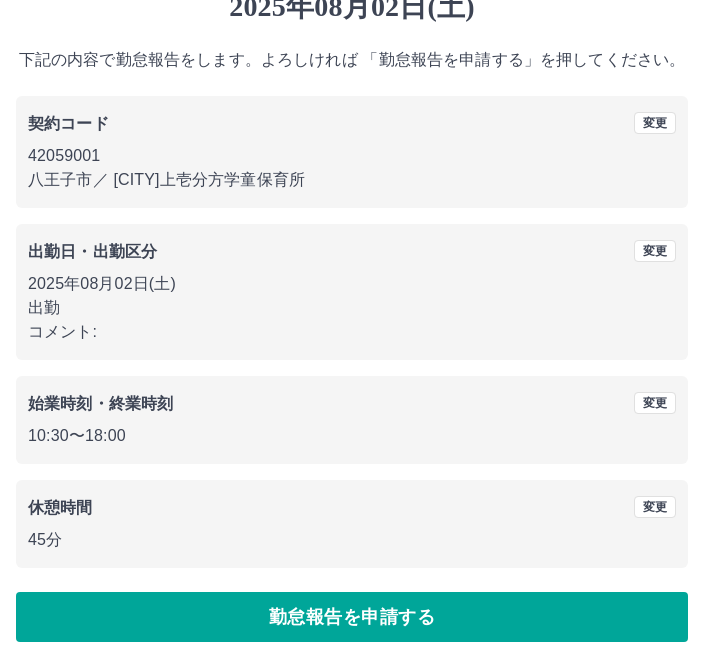 click on "勤怠報告を申請する" at bounding box center [352, 617] 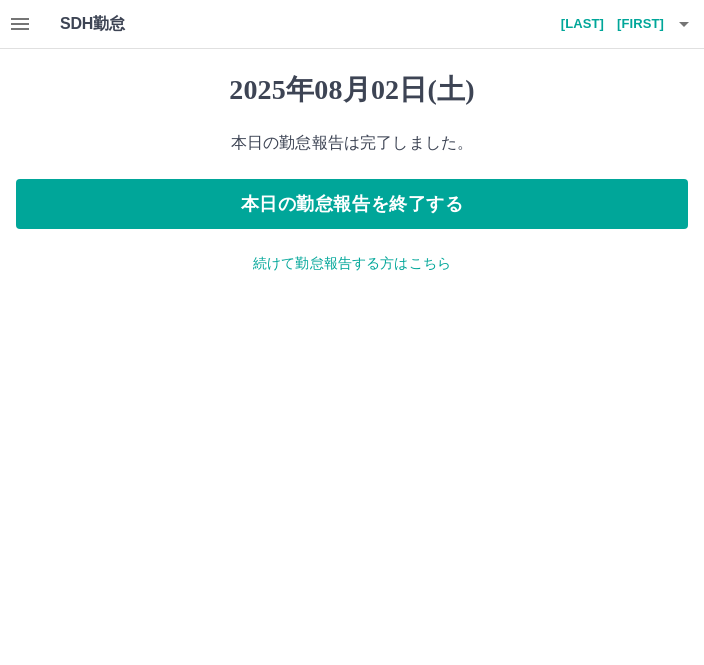 click on "堀江　麻由" at bounding box center [604, 24] 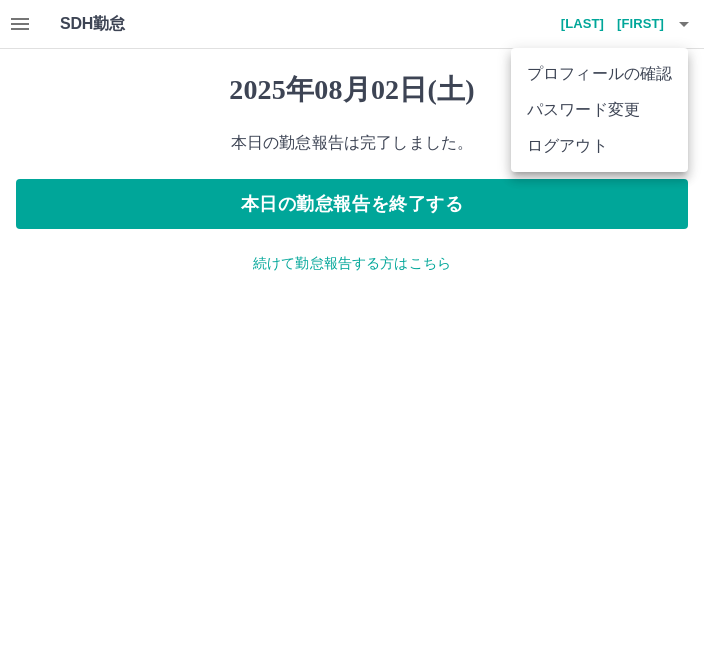 click on "ログアウト" at bounding box center (599, 146) 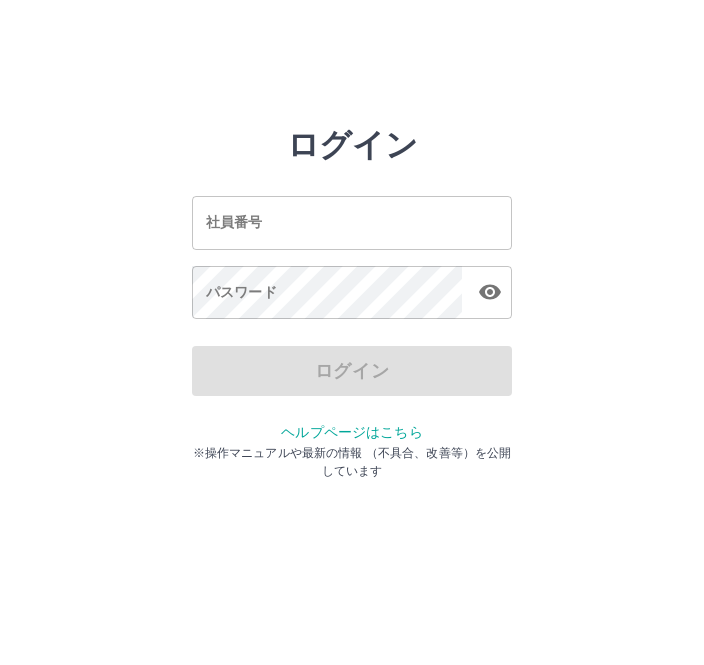 scroll, scrollTop: 0, scrollLeft: 0, axis: both 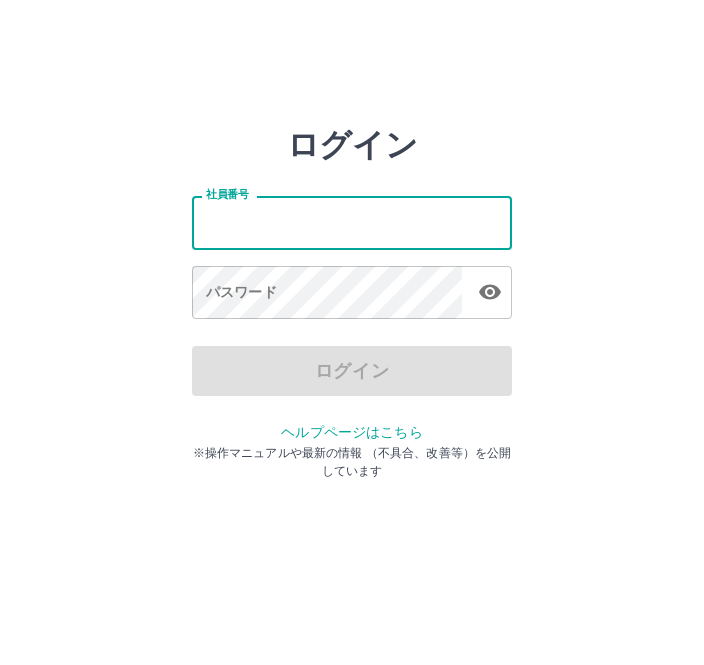 click on "パスワード パスワード" at bounding box center (352, 294) 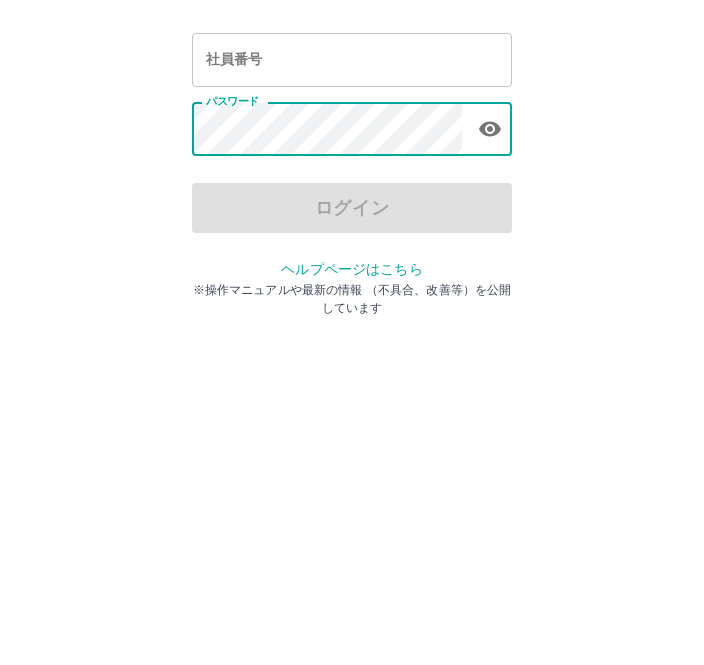 click on "社員番号 社員番号" at bounding box center (352, 222) 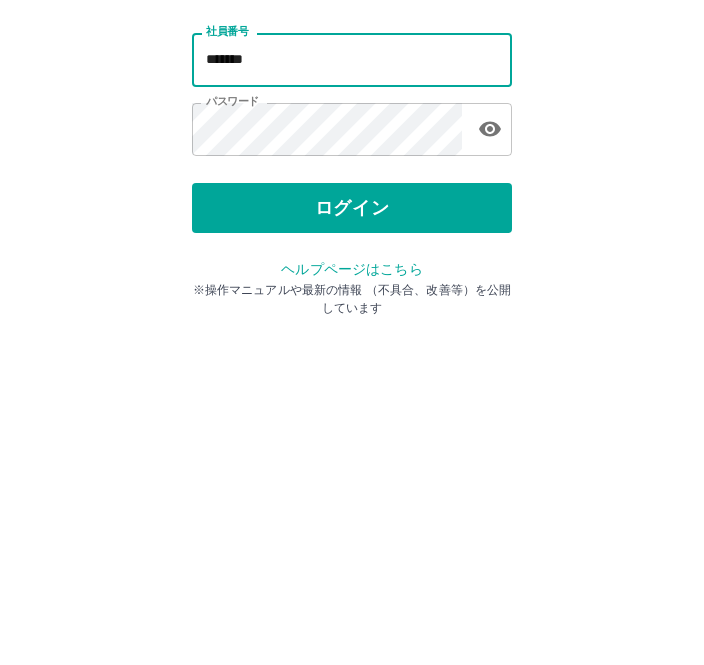 type on "*******" 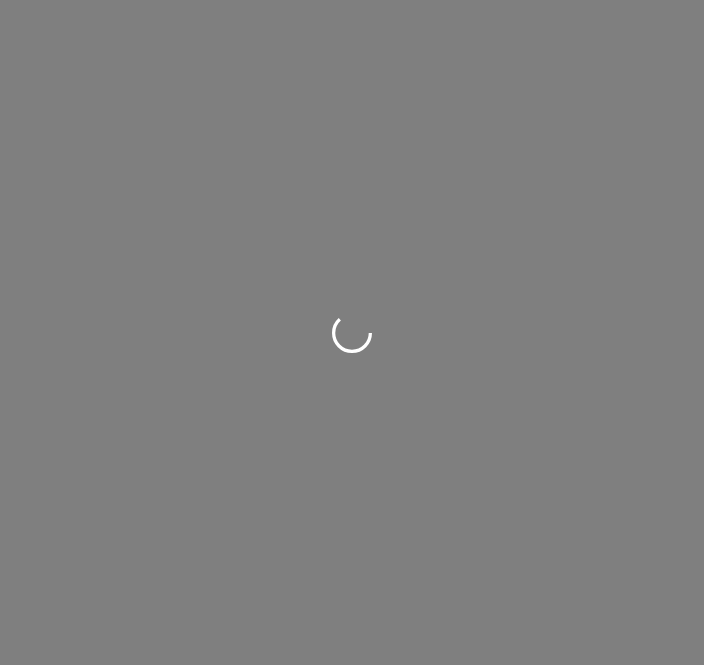 scroll, scrollTop: 0, scrollLeft: 0, axis: both 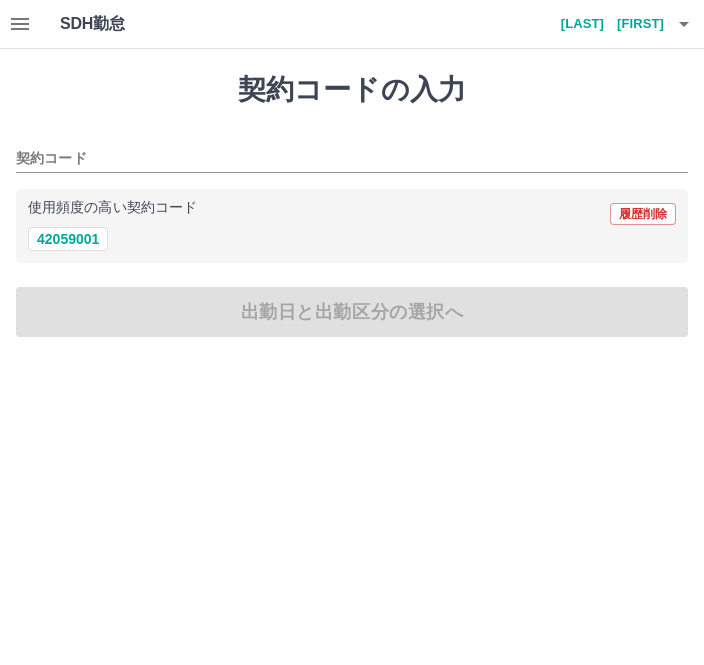 click on "42059001" at bounding box center (68, 239) 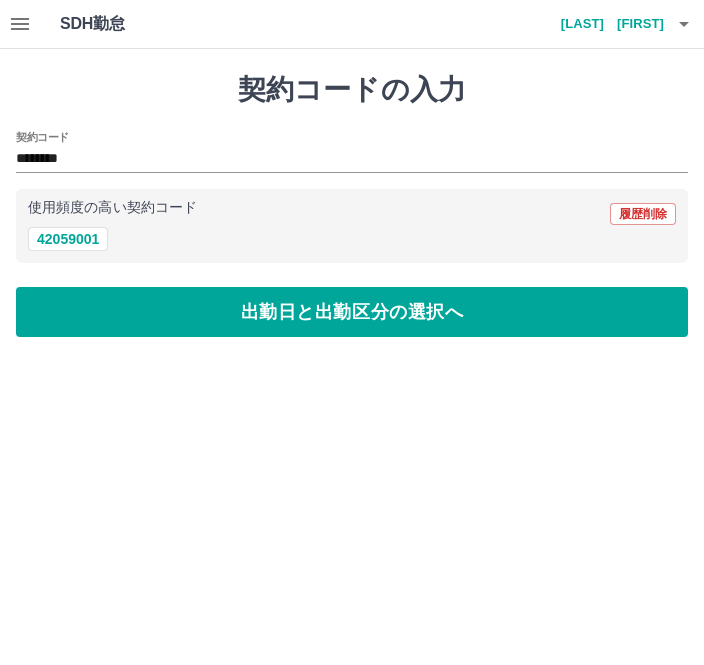click on "出勤日と出勤区分の選択へ" at bounding box center (352, 312) 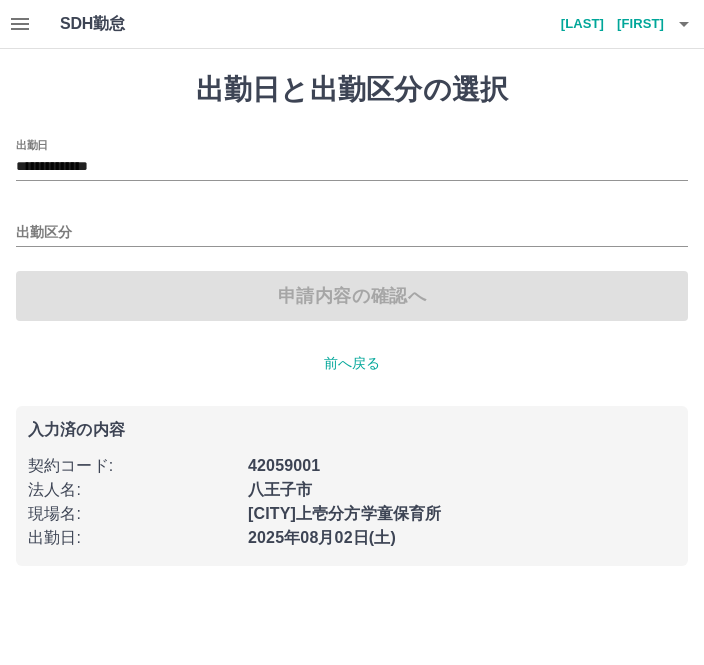 click on "申請内容の確認へ" at bounding box center [352, 296] 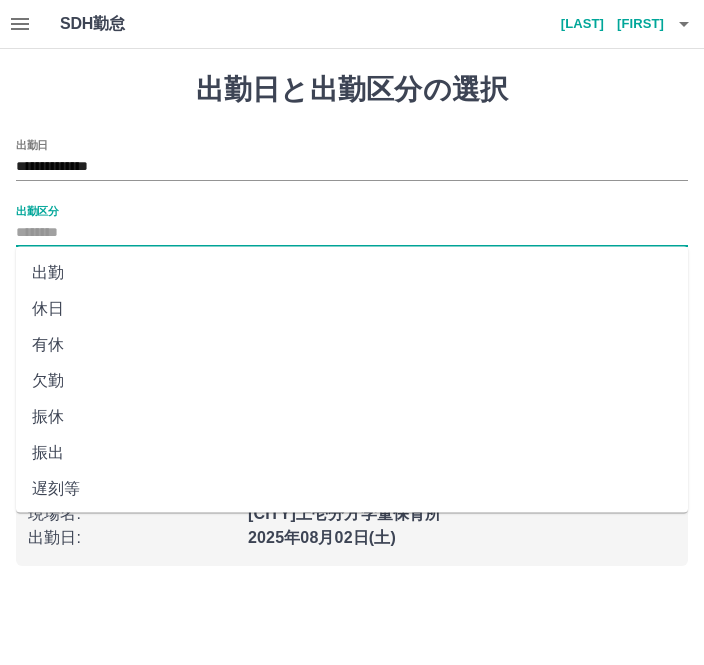 click on "出勤" at bounding box center [352, 273] 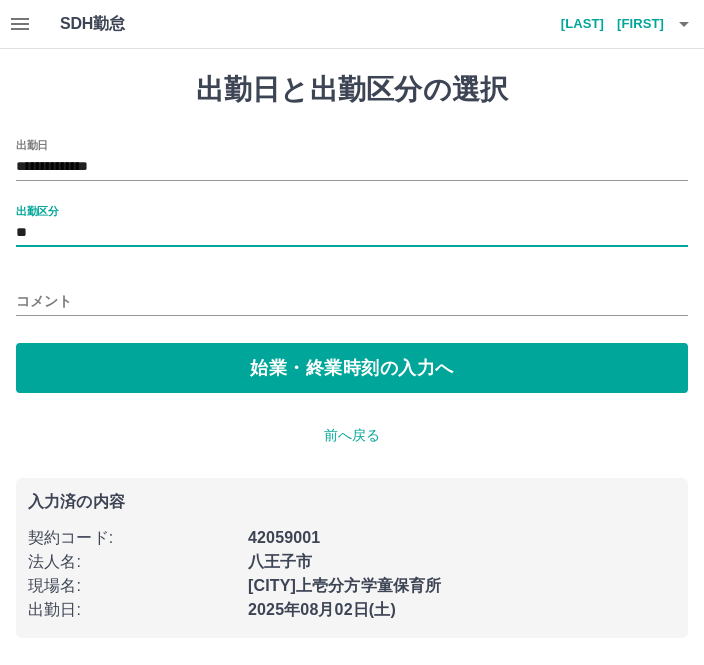 click on "始業・終業時刻の入力へ" at bounding box center (352, 368) 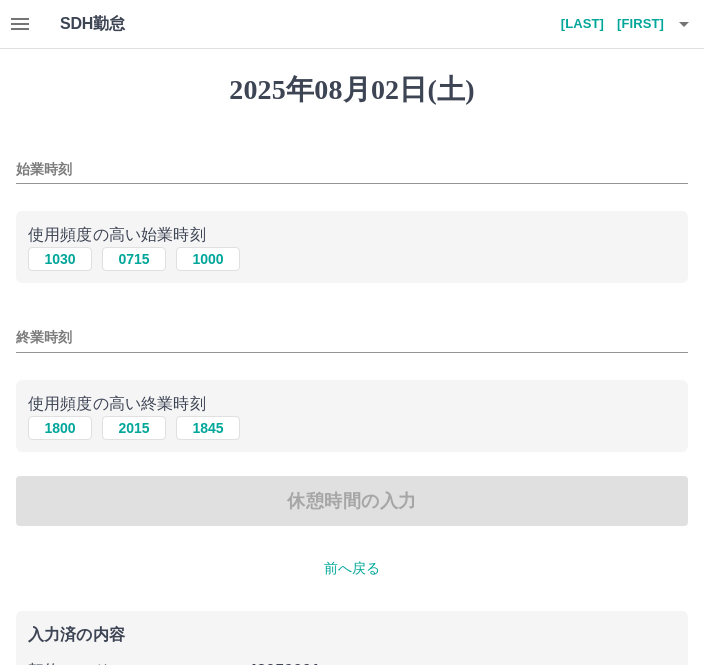 click on "1030" at bounding box center [60, 259] 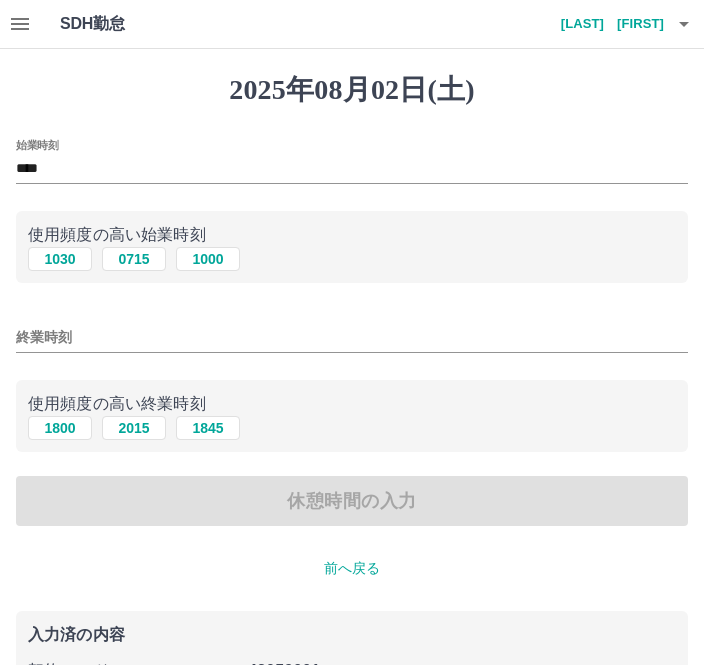 click on "****" at bounding box center (352, 169) 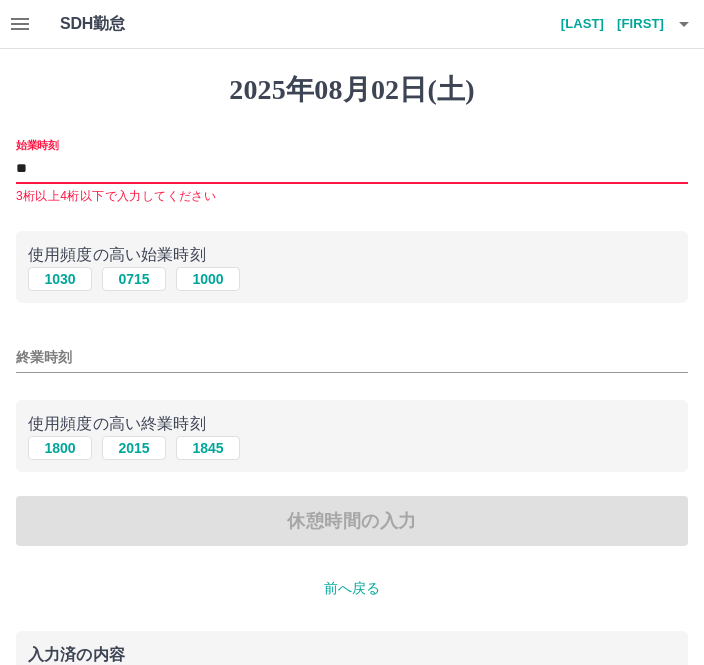 type on "*" 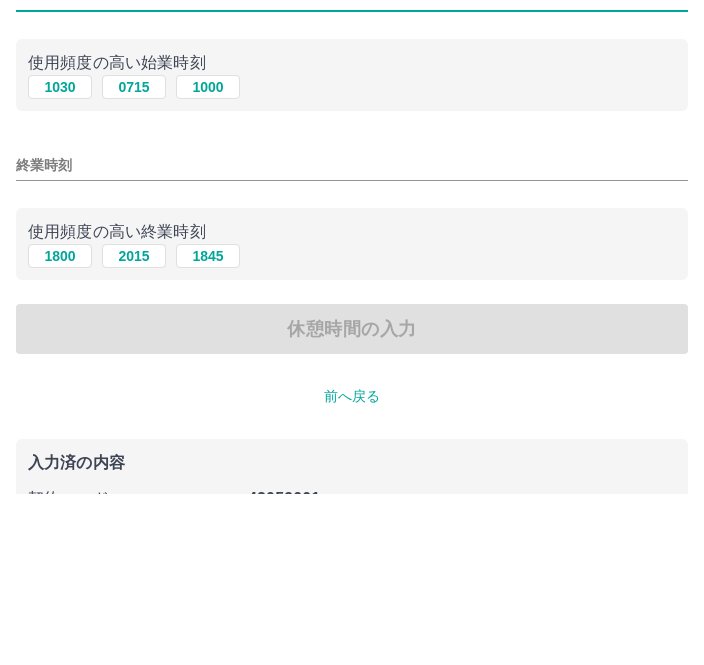 type on "****" 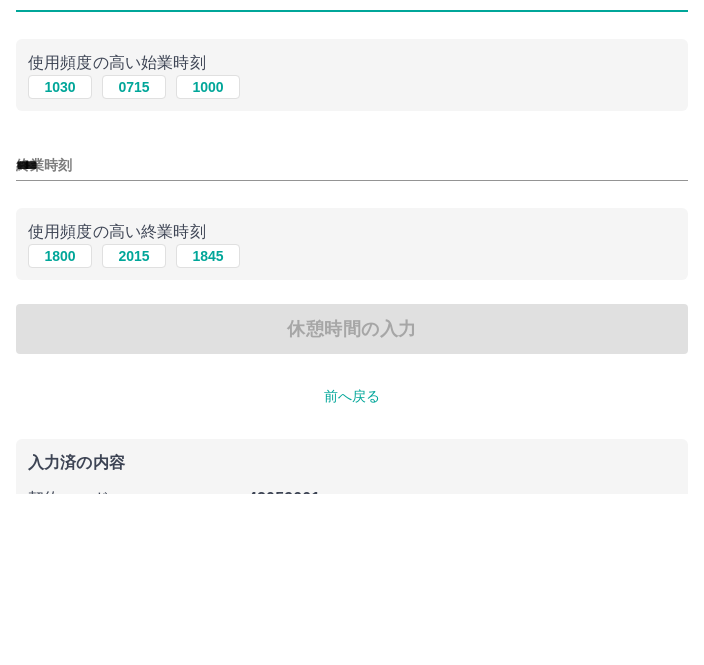 scroll, scrollTop: 92, scrollLeft: 0, axis: vertical 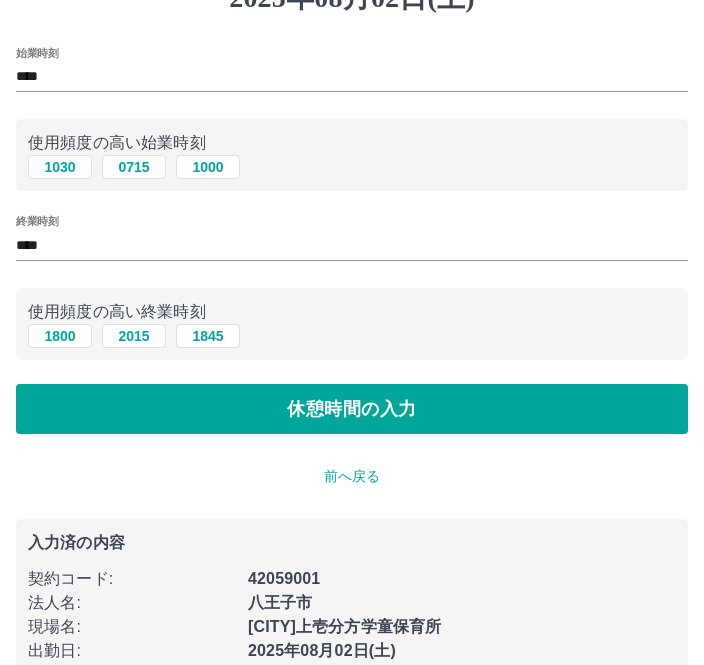 click on "****" at bounding box center [352, 245] 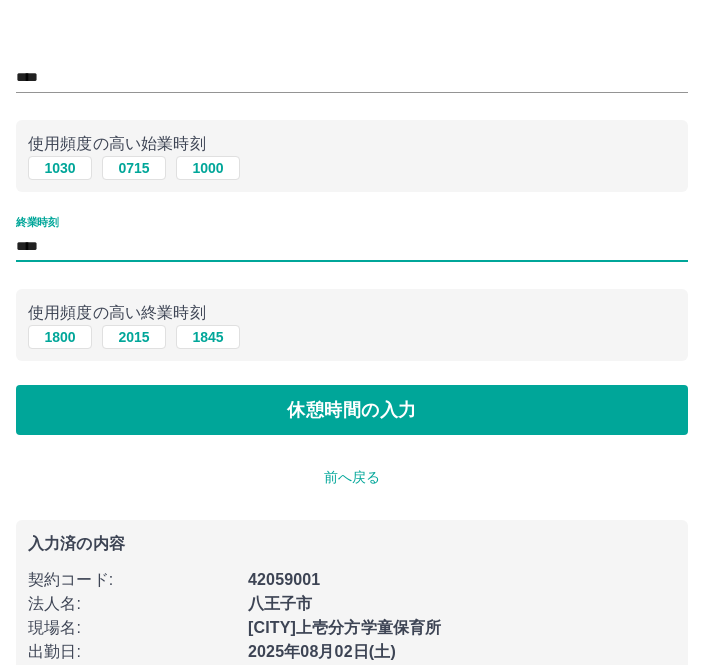 scroll, scrollTop: 156, scrollLeft: 0, axis: vertical 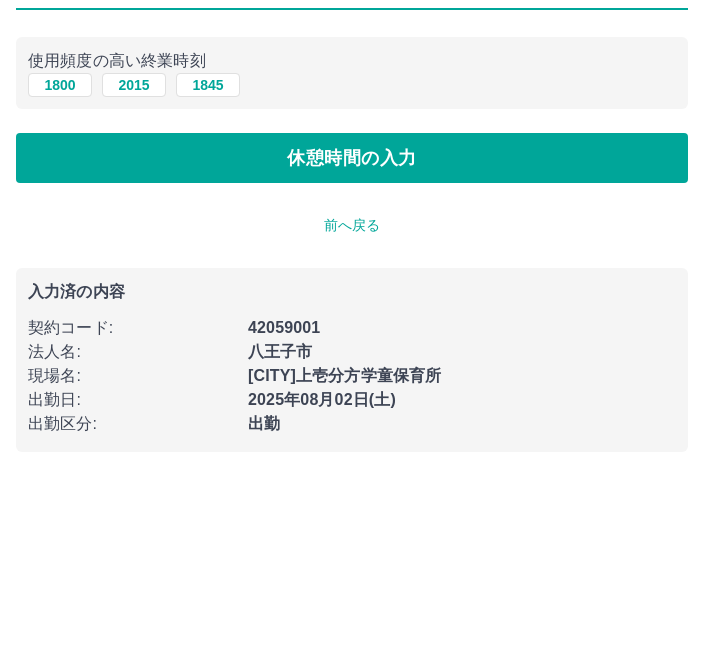 type on "****" 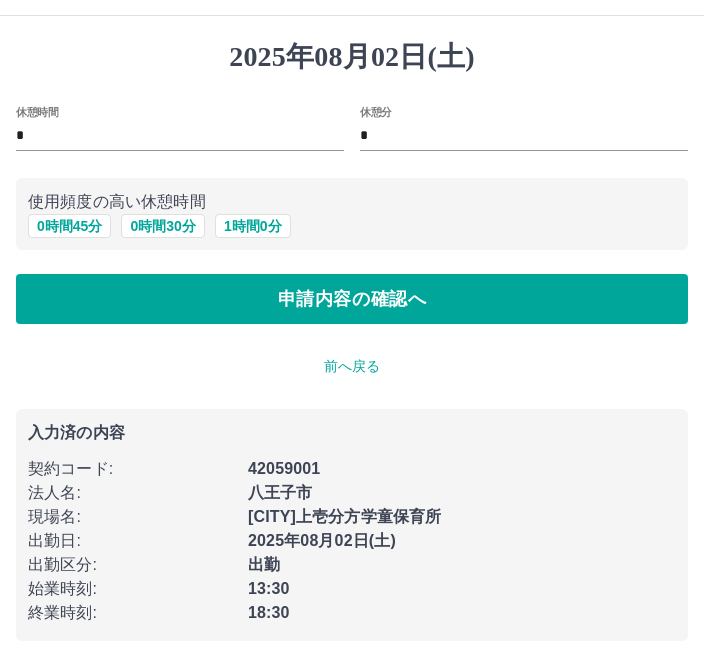 scroll, scrollTop: 34, scrollLeft: 0, axis: vertical 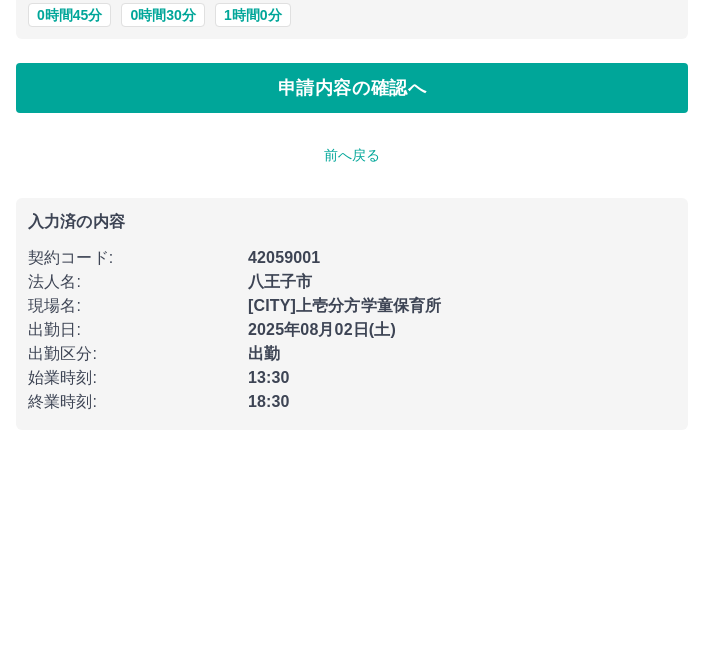 click on "申請内容の確認へ" at bounding box center (352, 299) 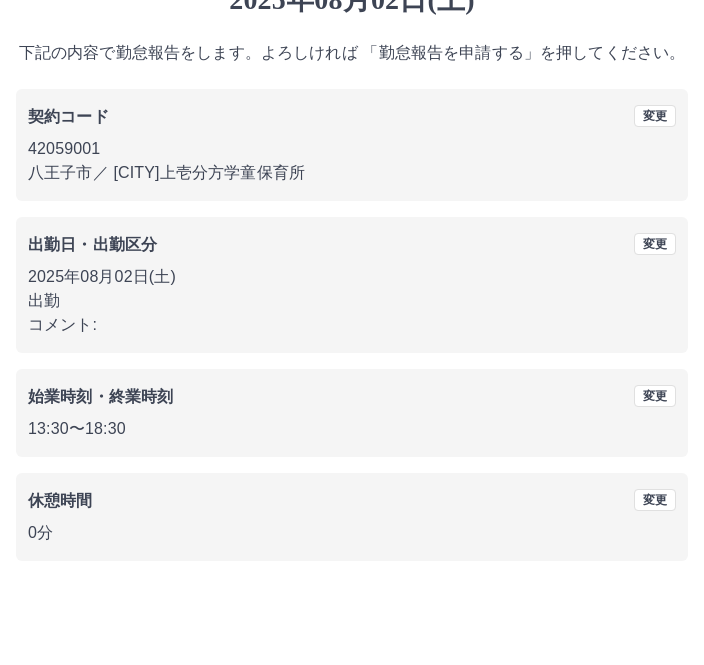 scroll, scrollTop: 83, scrollLeft: 0, axis: vertical 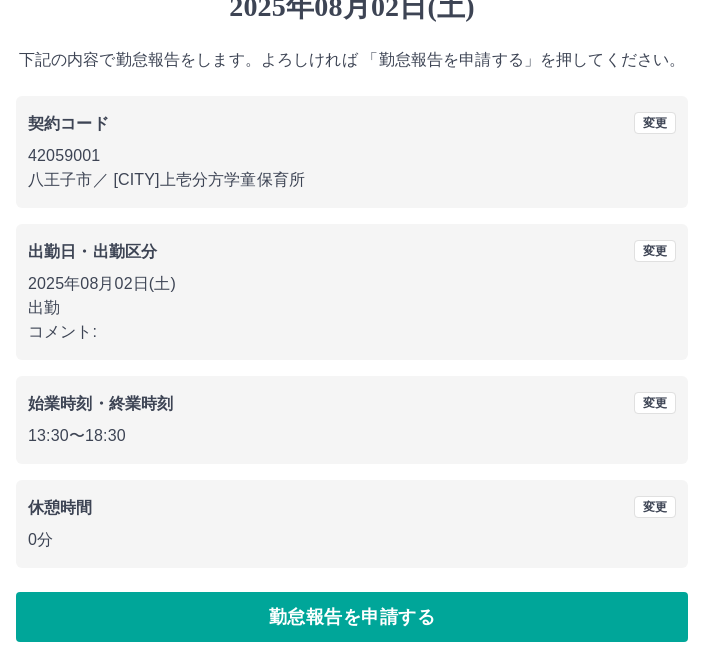 click on "勤怠報告を申請する" at bounding box center [352, 617] 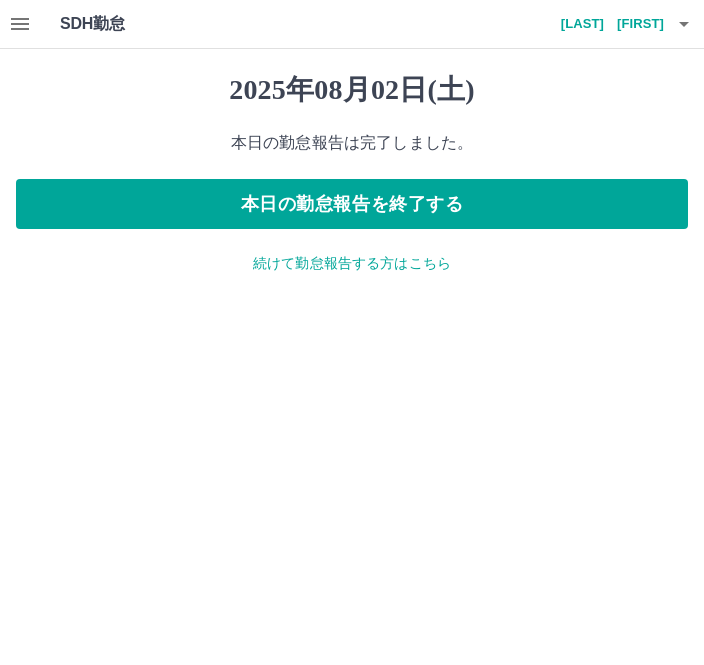 click on "本日の勤怠報告を終了する" at bounding box center [352, 204] 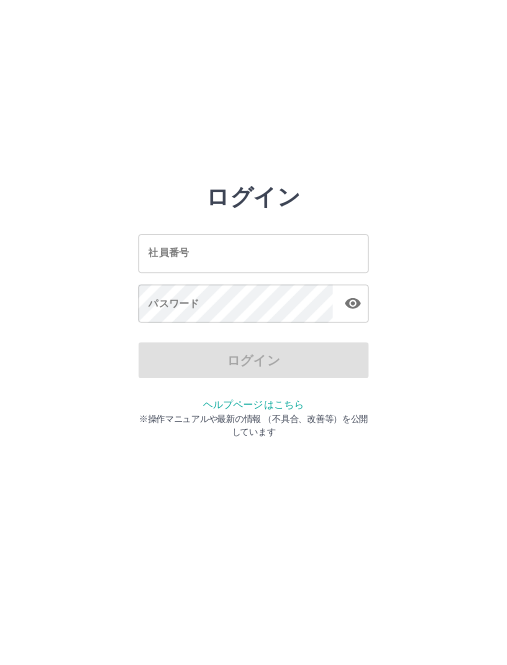 scroll, scrollTop: 0, scrollLeft: 0, axis: both 